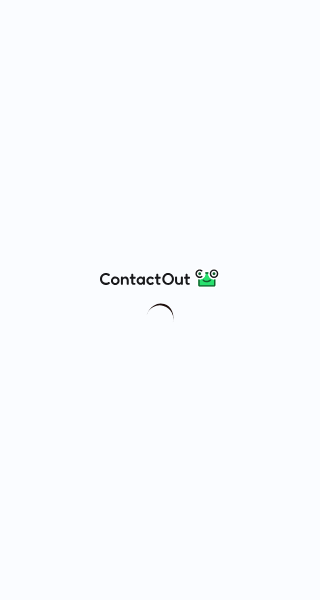 scroll, scrollTop: 0, scrollLeft: 0, axis: both 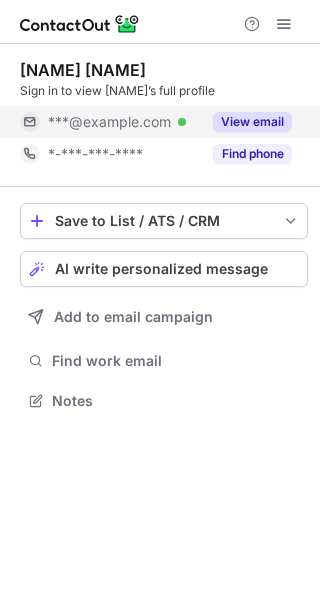 click on "View email" at bounding box center (252, 122) 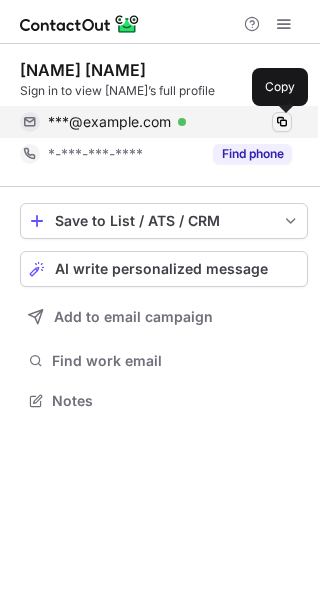 click at bounding box center [282, 122] 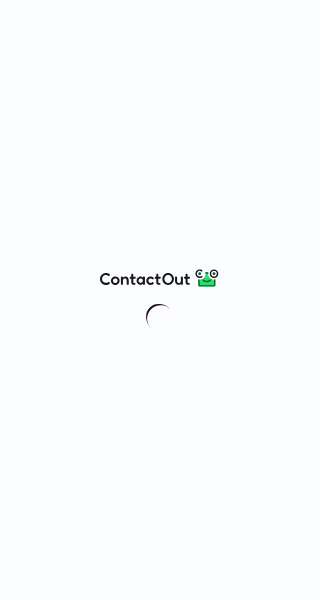 scroll, scrollTop: 0, scrollLeft: 0, axis: both 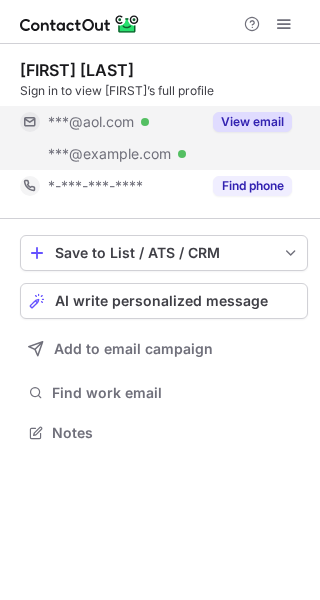 click on "View email" at bounding box center [252, 122] 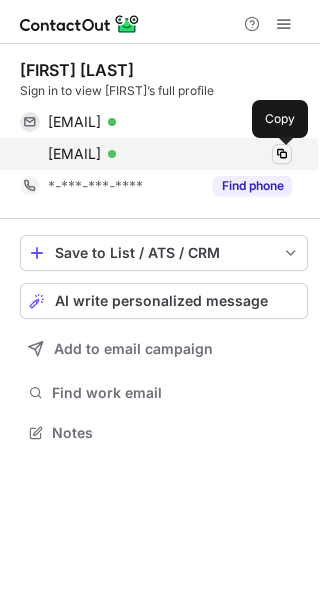 click at bounding box center [282, 154] 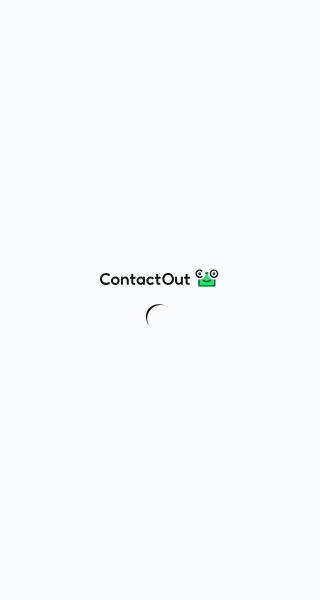 scroll, scrollTop: 0, scrollLeft: 0, axis: both 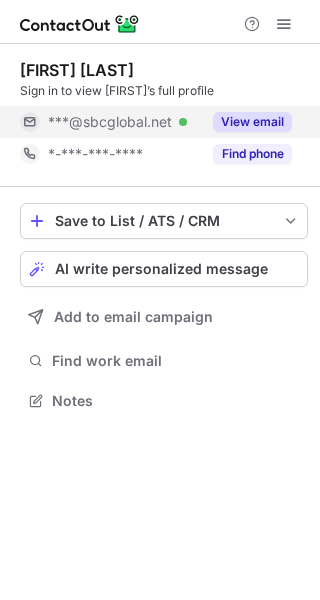 click on "View email" at bounding box center [252, 122] 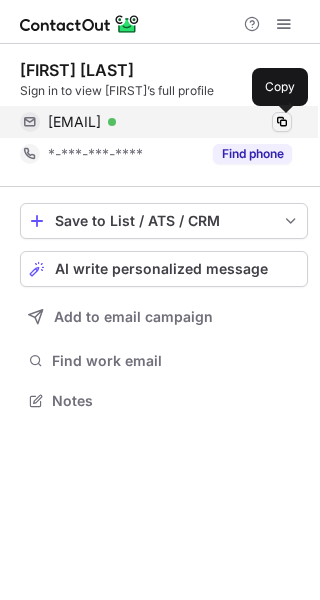 click at bounding box center [282, 122] 